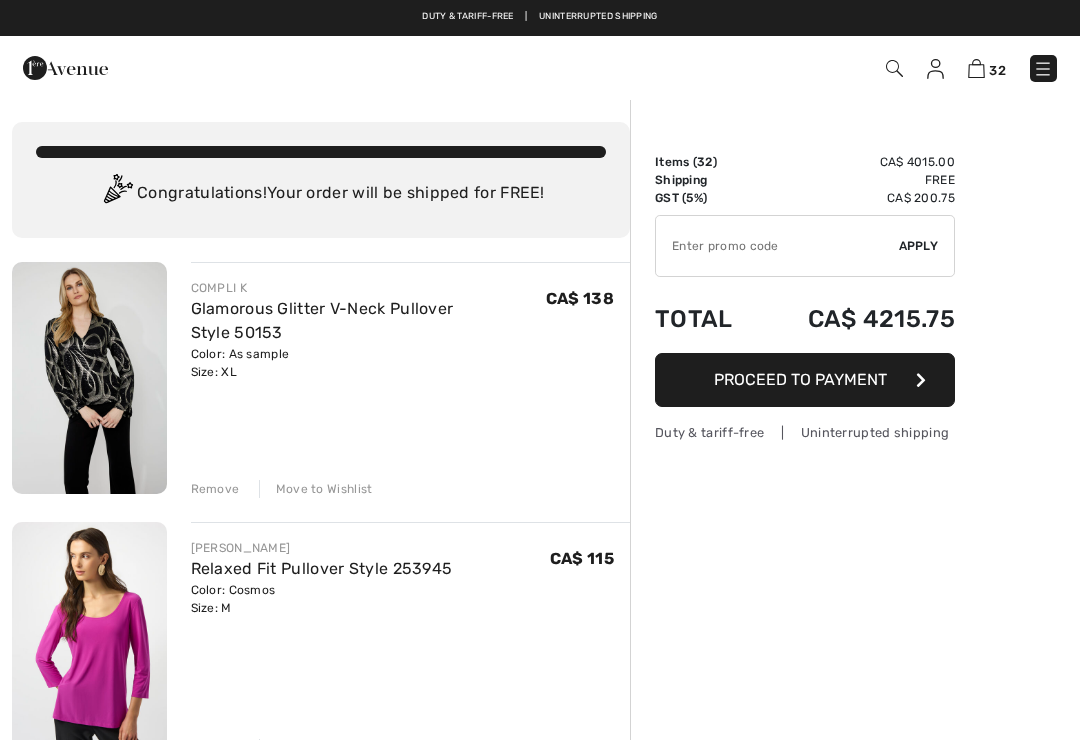 scroll, scrollTop: 0, scrollLeft: 0, axis: both 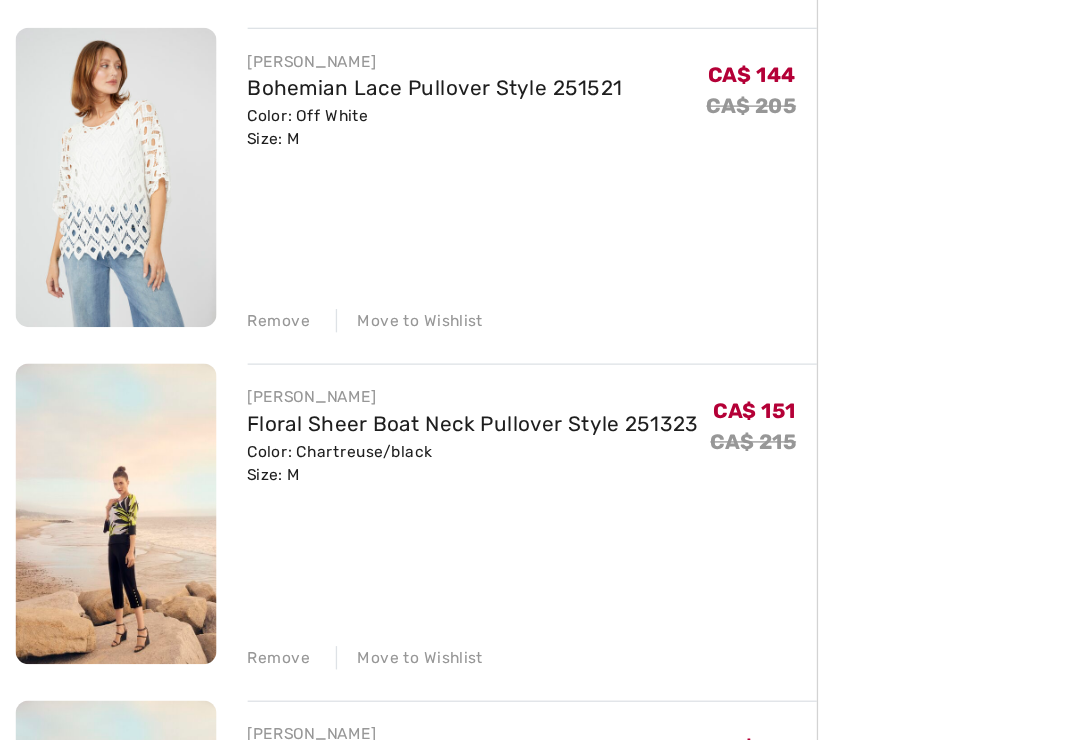 click on "Remove" at bounding box center [215, 652] 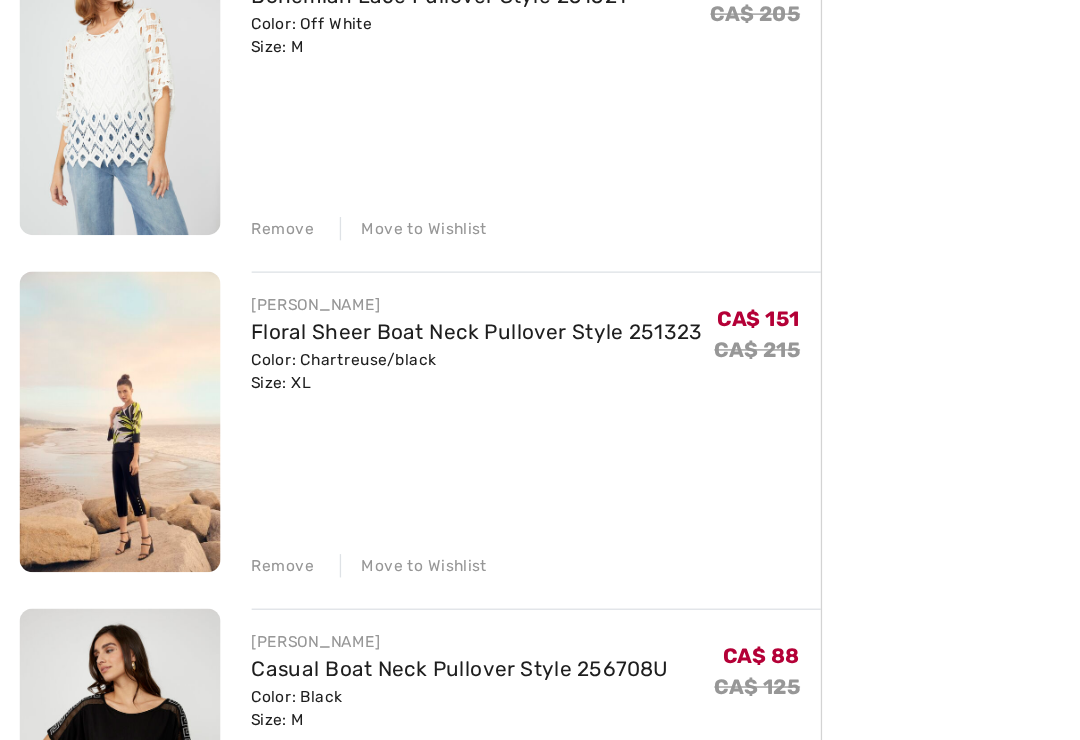 scroll, scrollTop: 959, scrollLeft: 0, axis: vertical 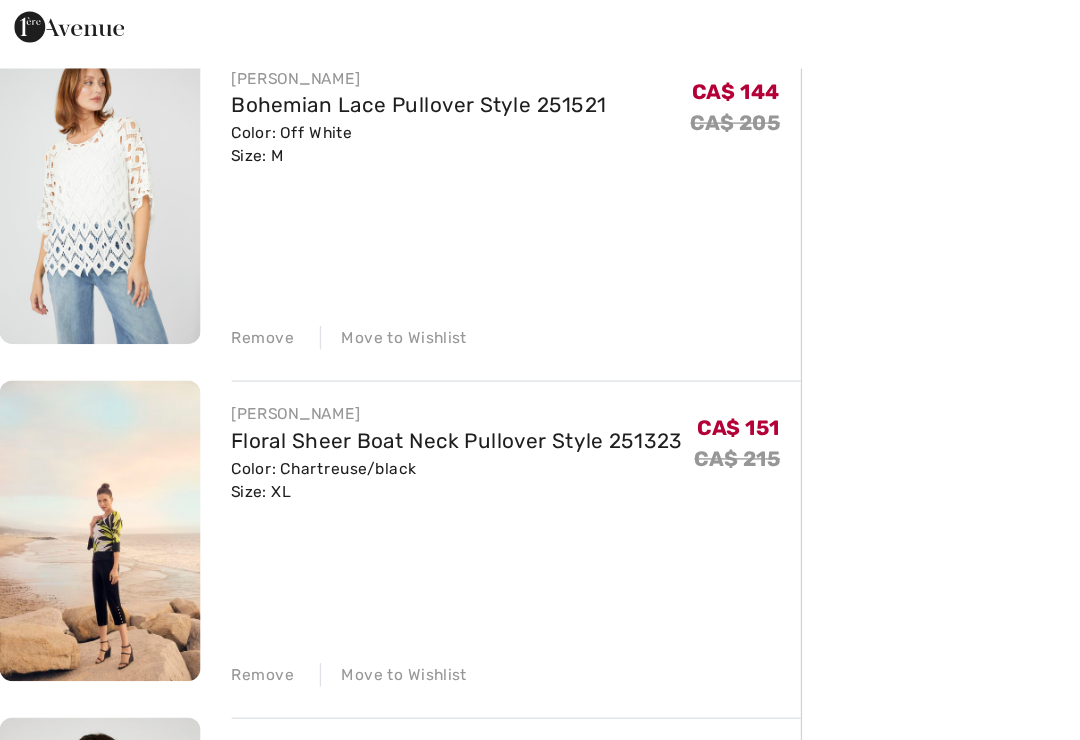click on "Remove" at bounding box center (215, 568) 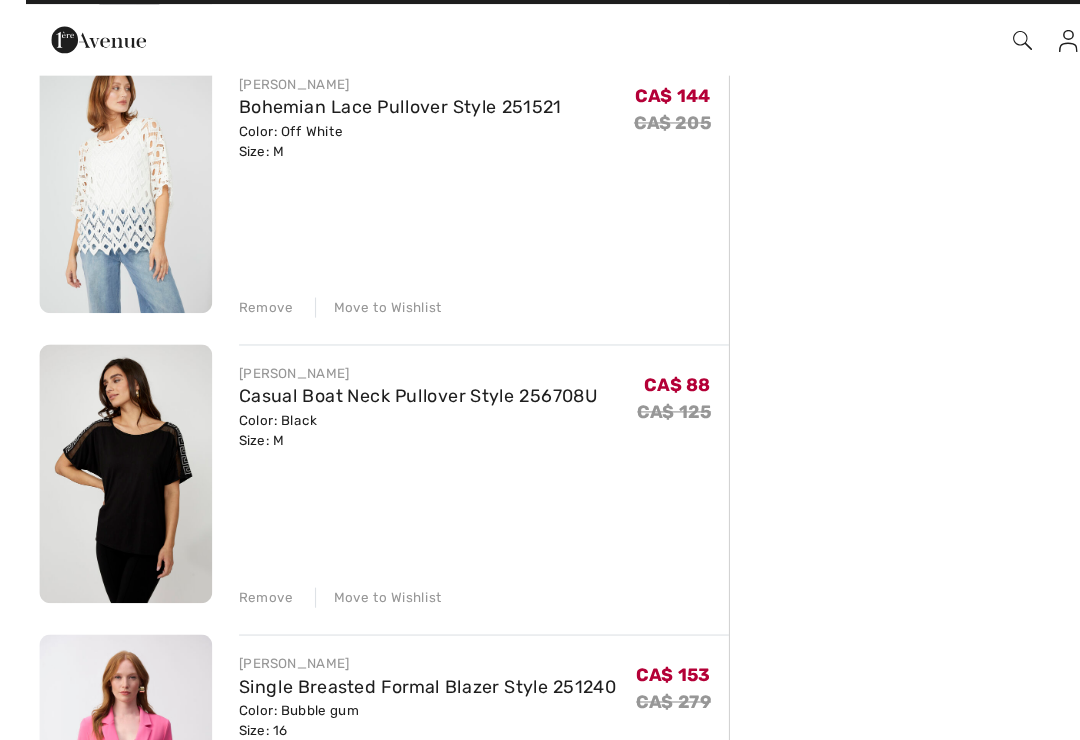 scroll, scrollTop: 935, scrollLeft: 0, axis: vertical 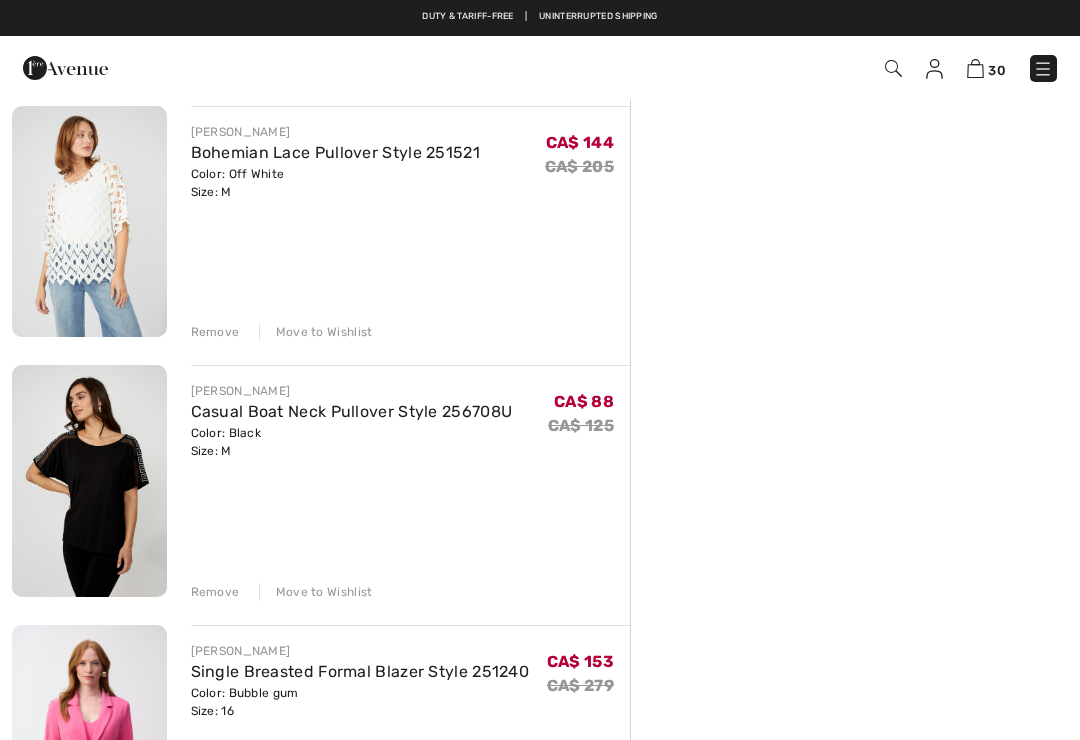 click at bounding box center (89, 481) 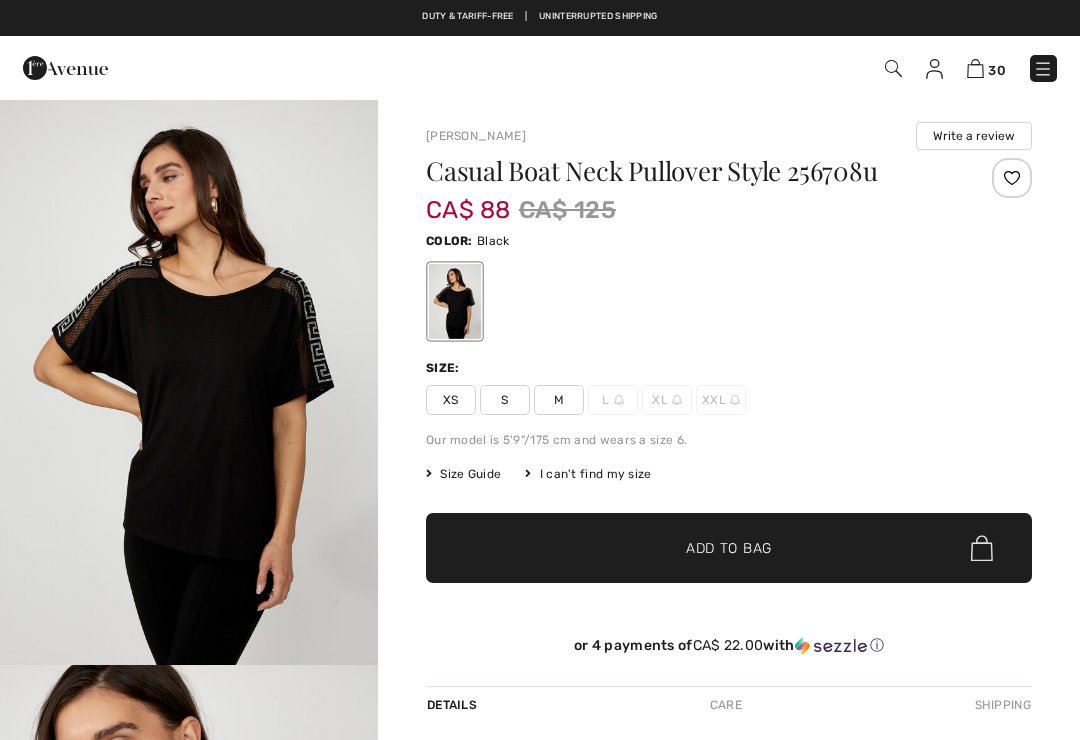 scroll, scrollTop: 0, scrollLeft: 0, axis: both 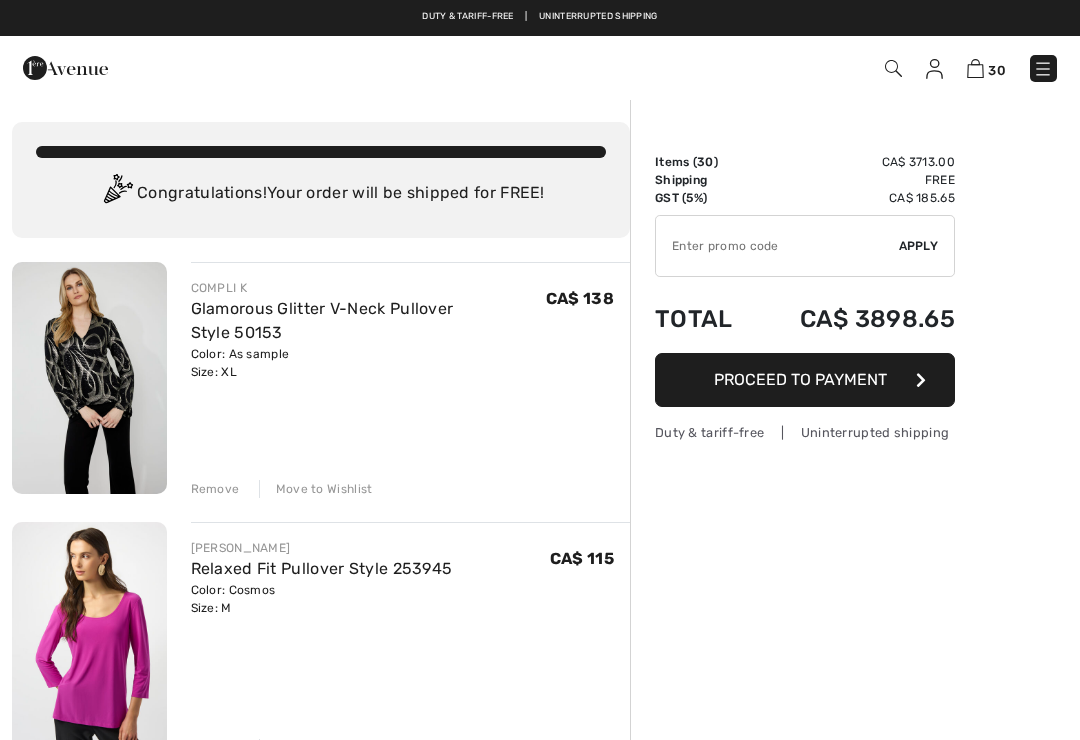 checkbox on "true" 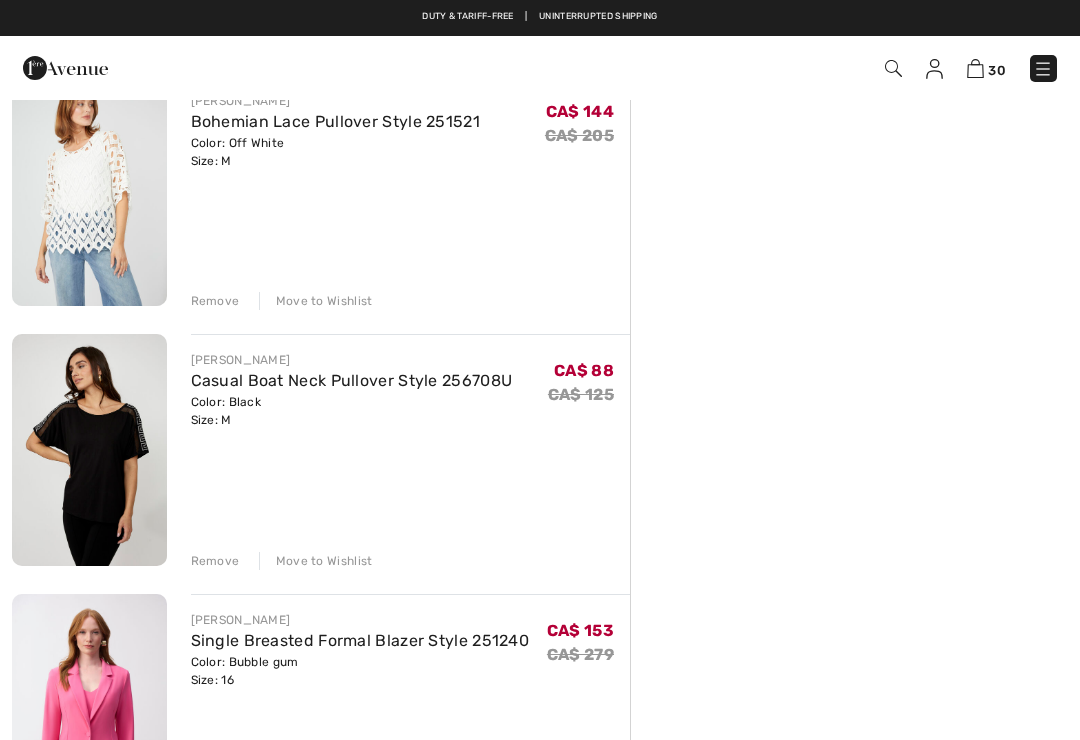 scroll, scrollTop: 0, scrollLeft: 0, axis: both 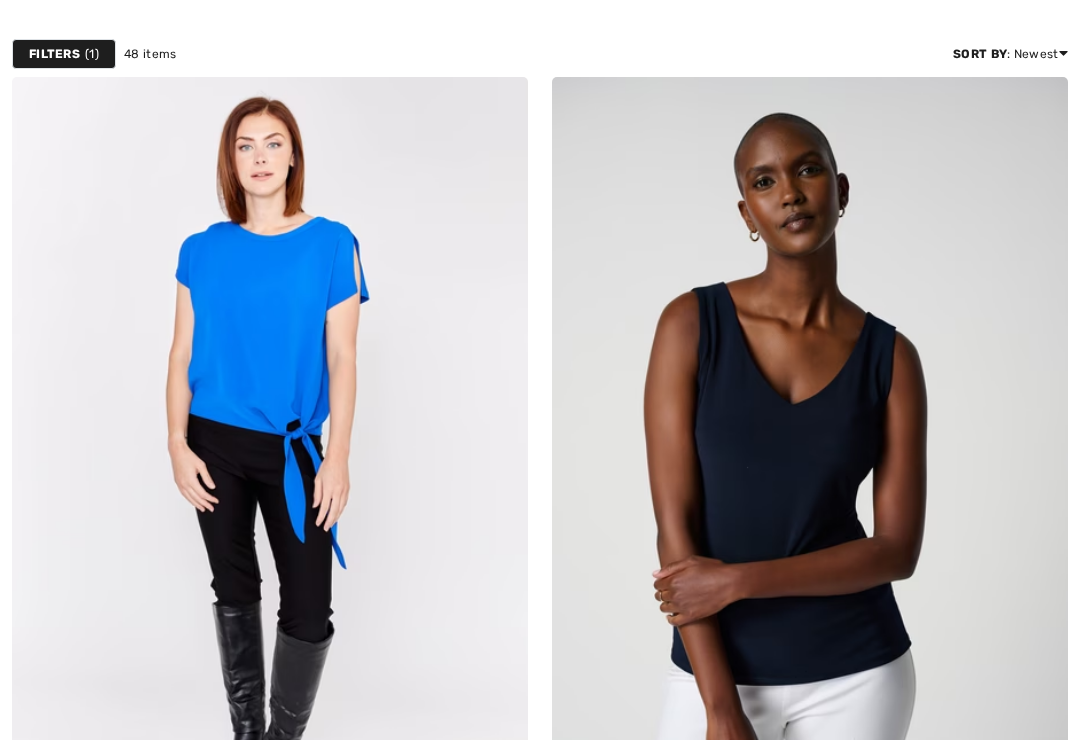 checkbox on "true" 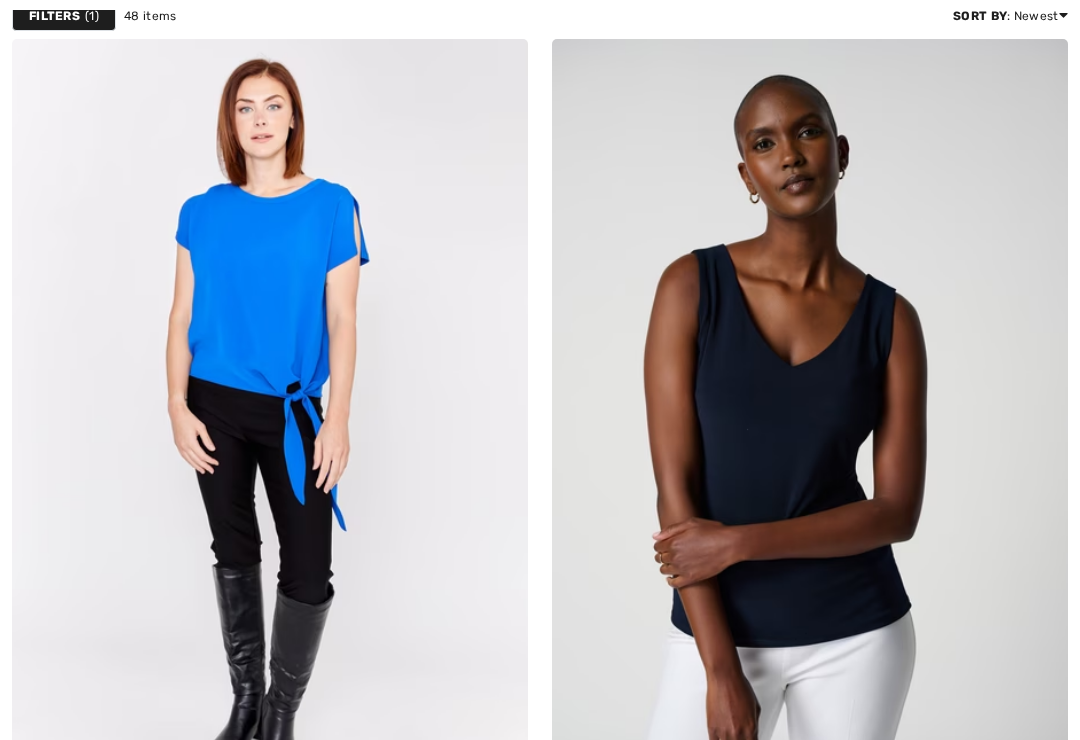 scroll, scrollTop: 0, scrollLeft: 0, axis: both 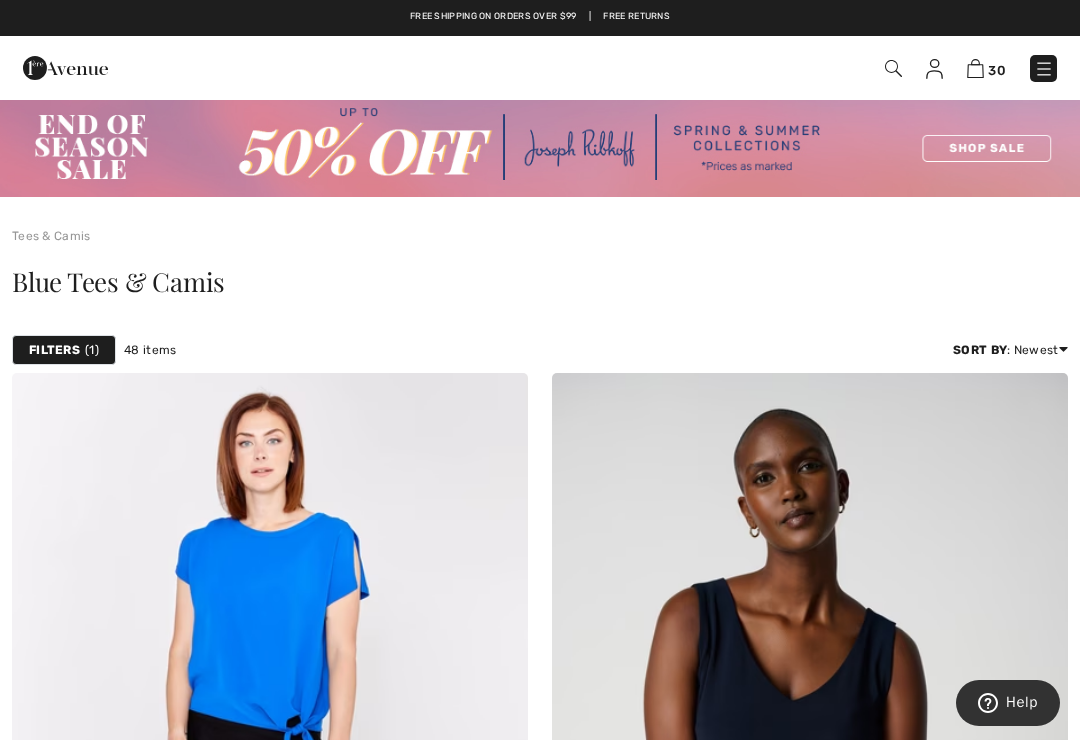 click at bounding box center [975, 68] 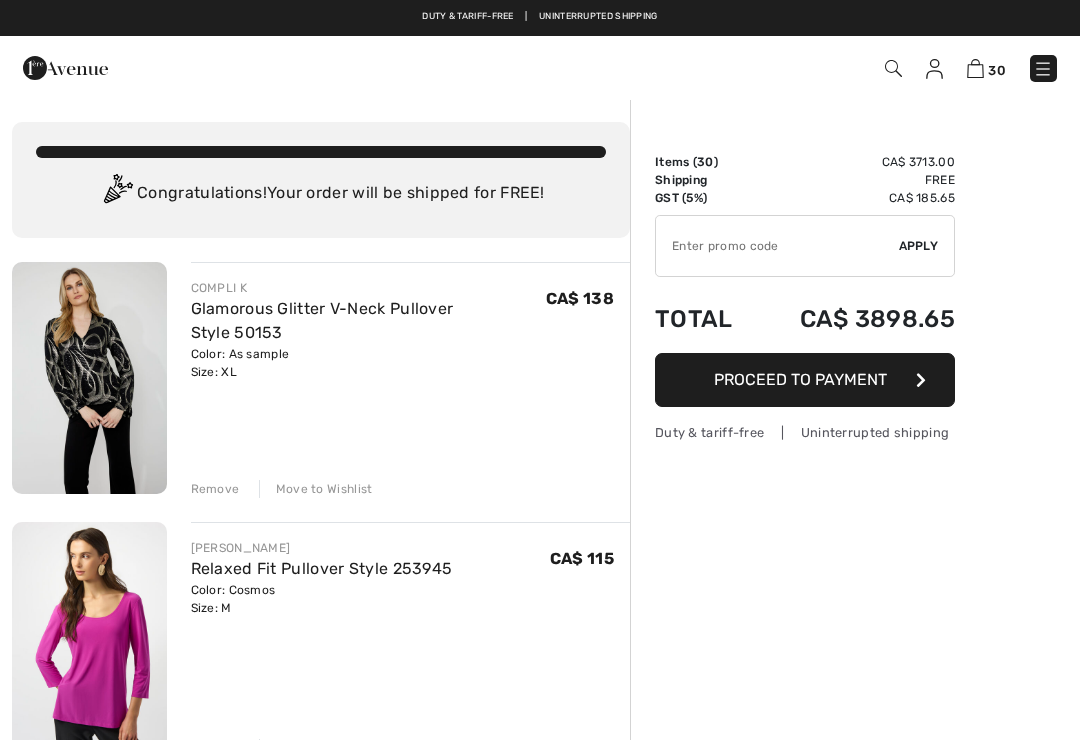 scroll, scrollTop: 0, scrollLeft: 0, axis: both 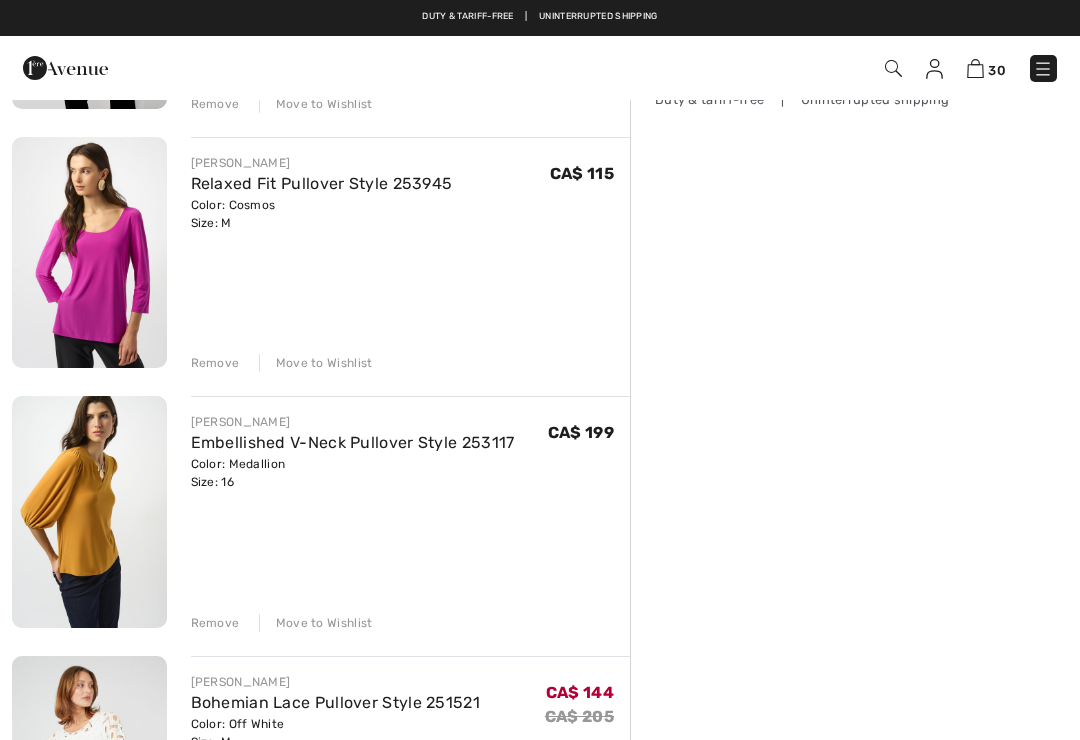 click on "Remove" at bounding box center (215, 623) 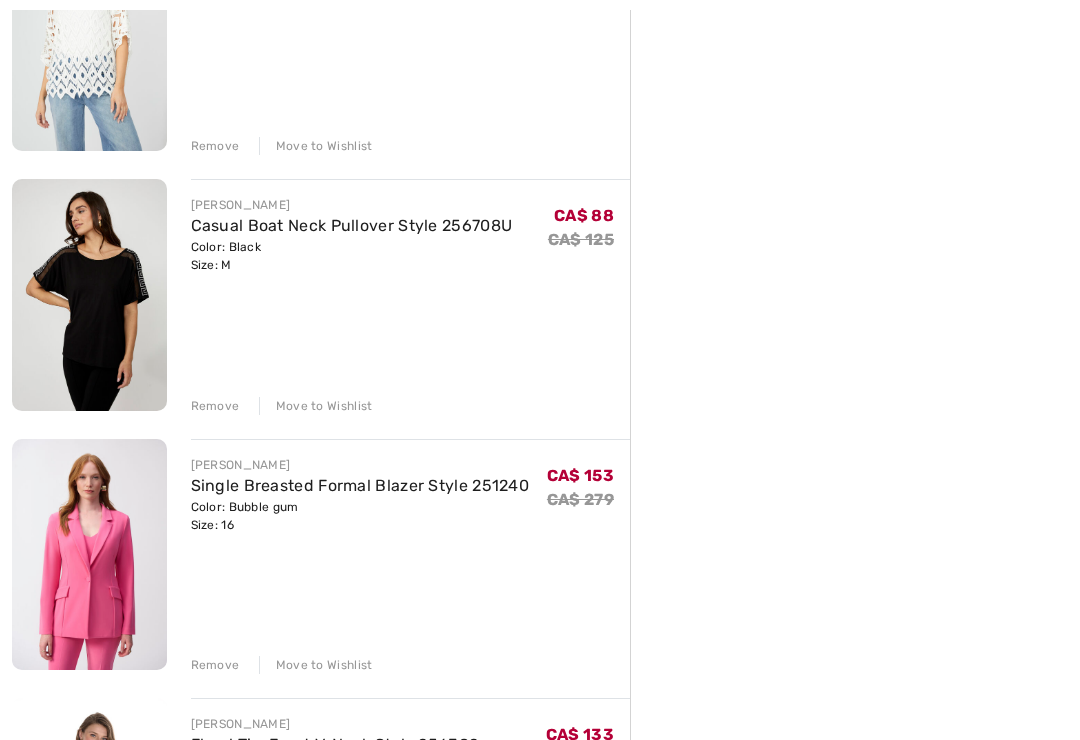 scroll, scrollTop: 863, scrollLeft: 0, axis: vertical 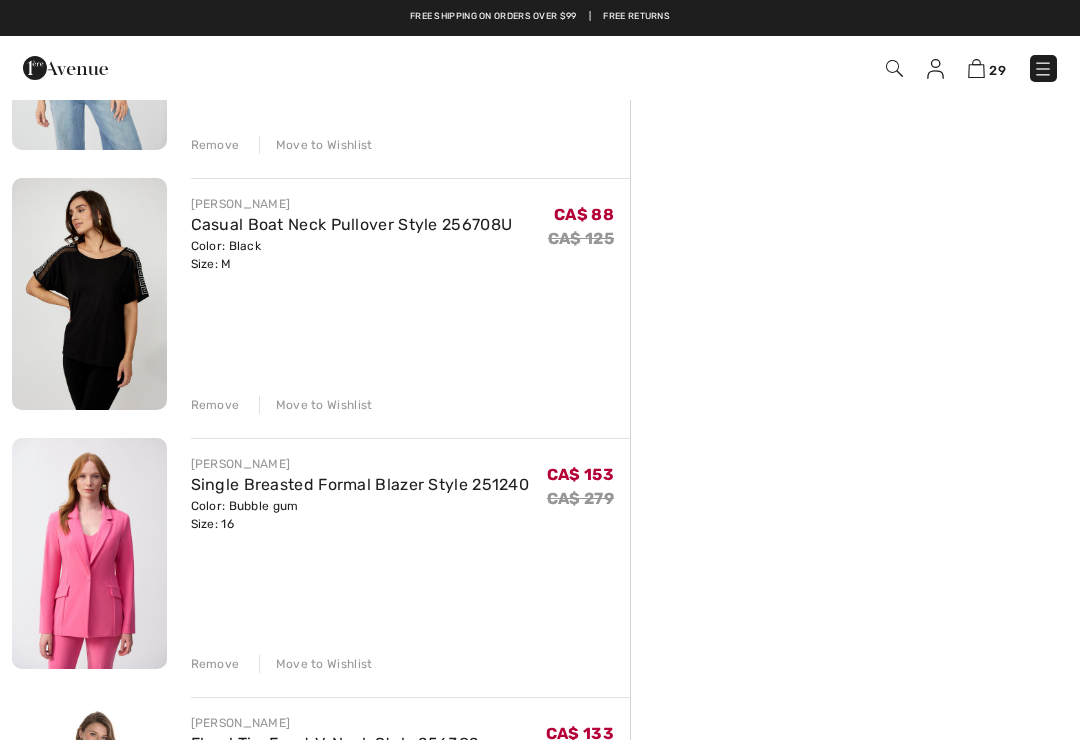 click on "Remove" at bounding box center (215, 664) 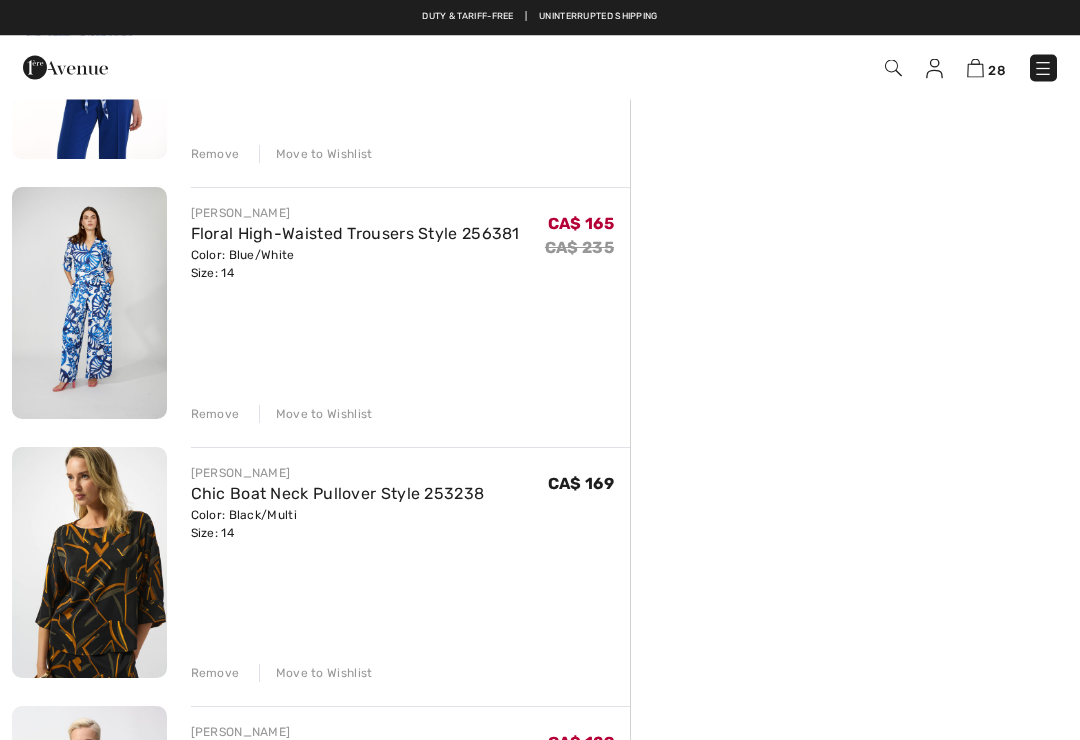 scroll, scrollTop: 1370, scrollLeft: 0, axis: vertical 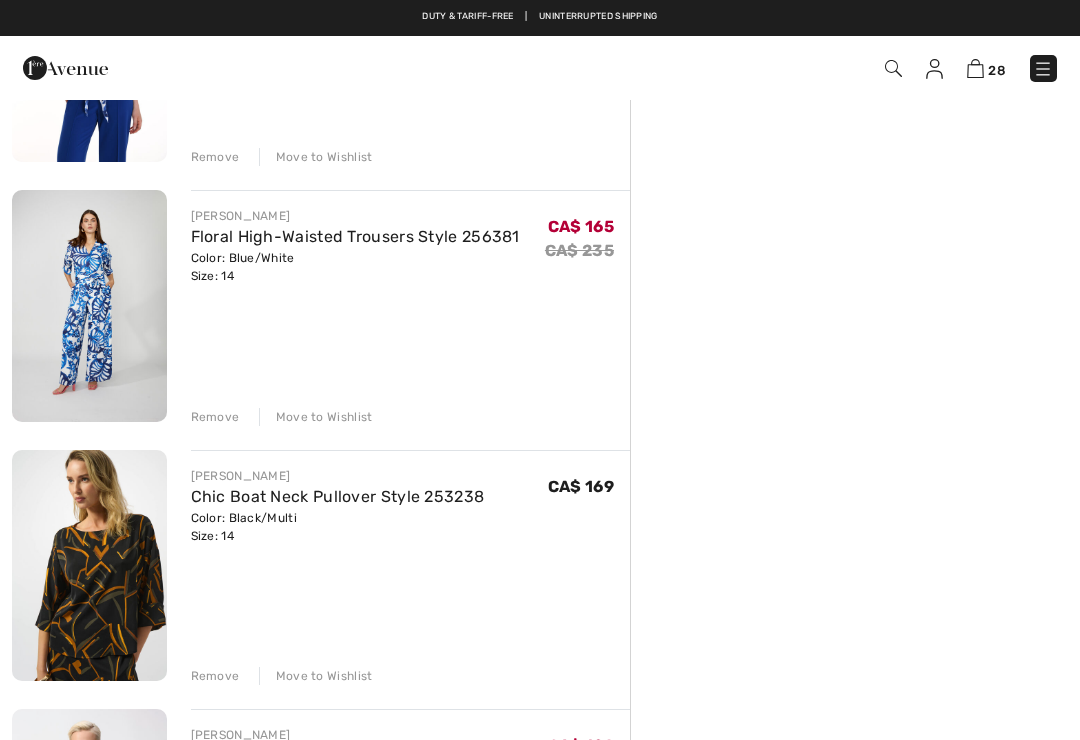 click on "Remove" at bounding box center [215, 676] 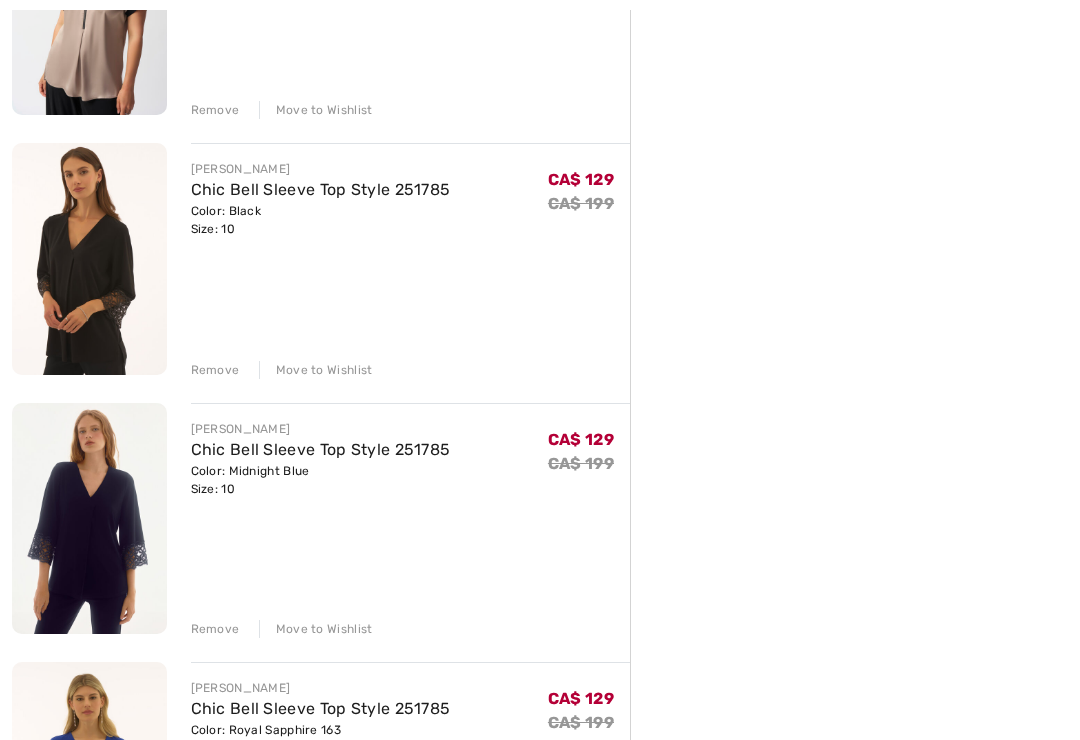 scroll, scrollTop: 2455, scrollLeft: 0, axis: vertical 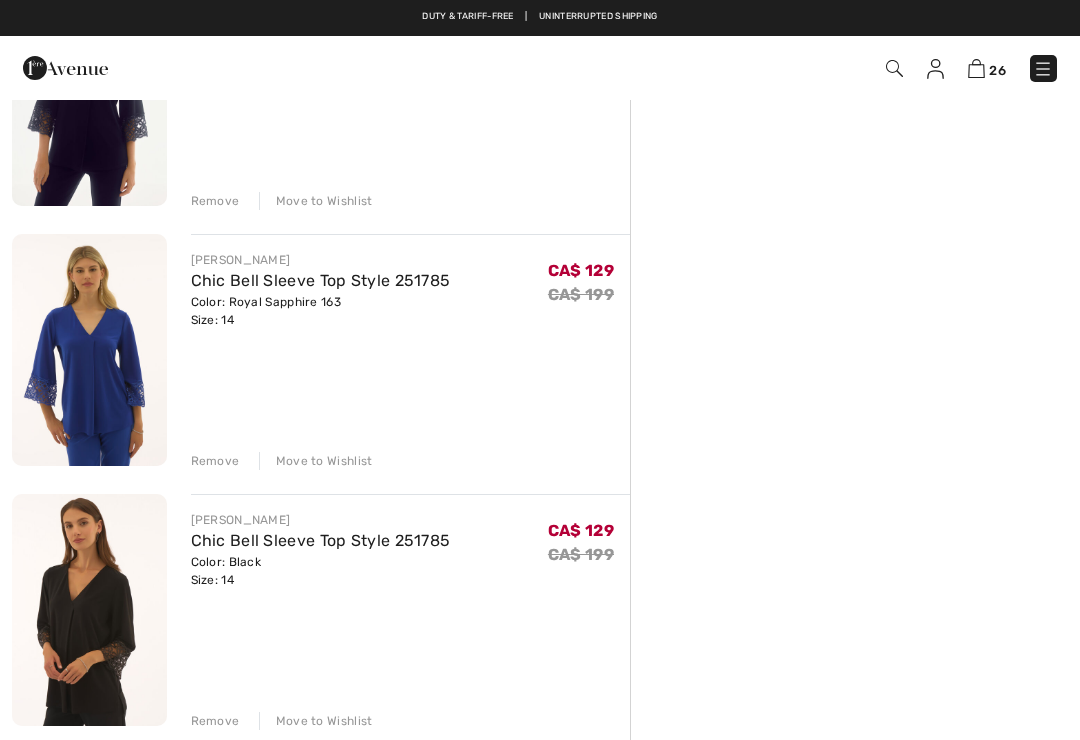 click on "Remove
Move to Wishlist" at bounding box center (411, 719) 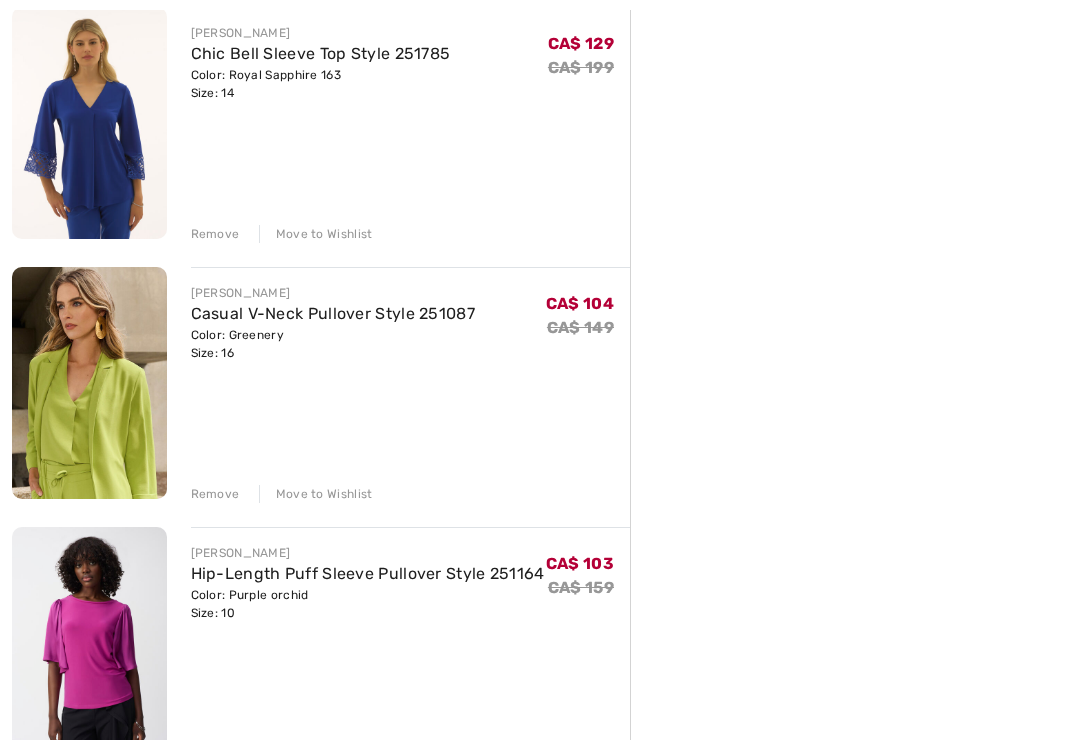 scroll, scrollTop: 2865, scrollLeft: 0, axis: vertical 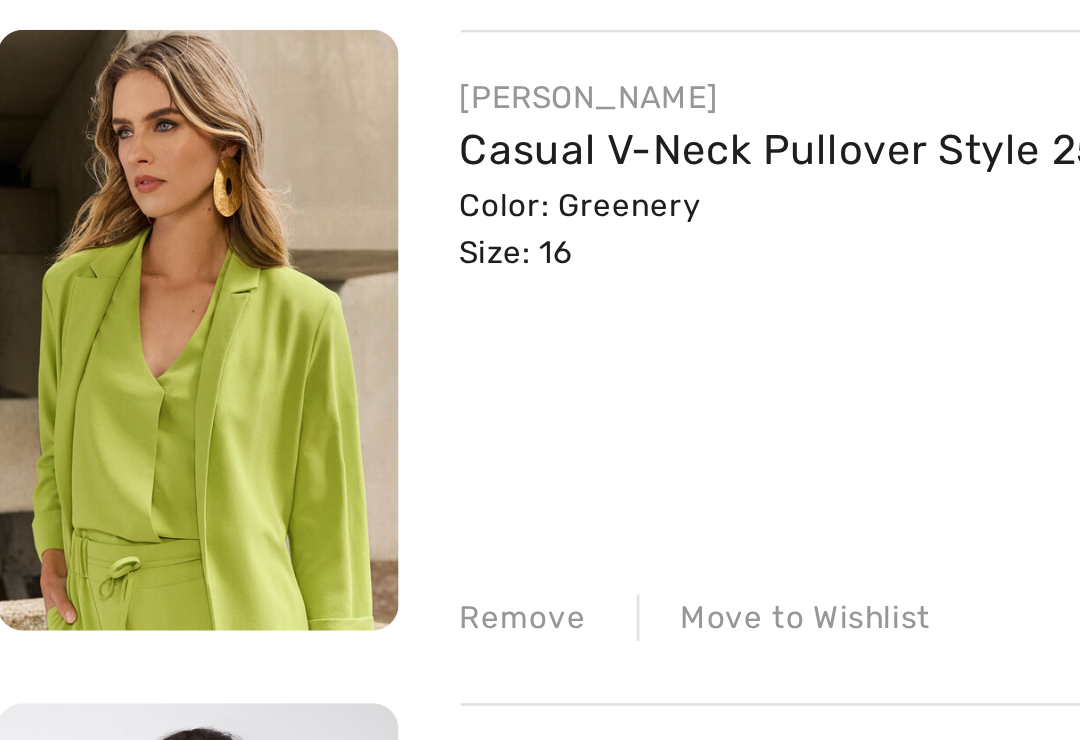 click on "Remove" at bounding box center (215, 479) 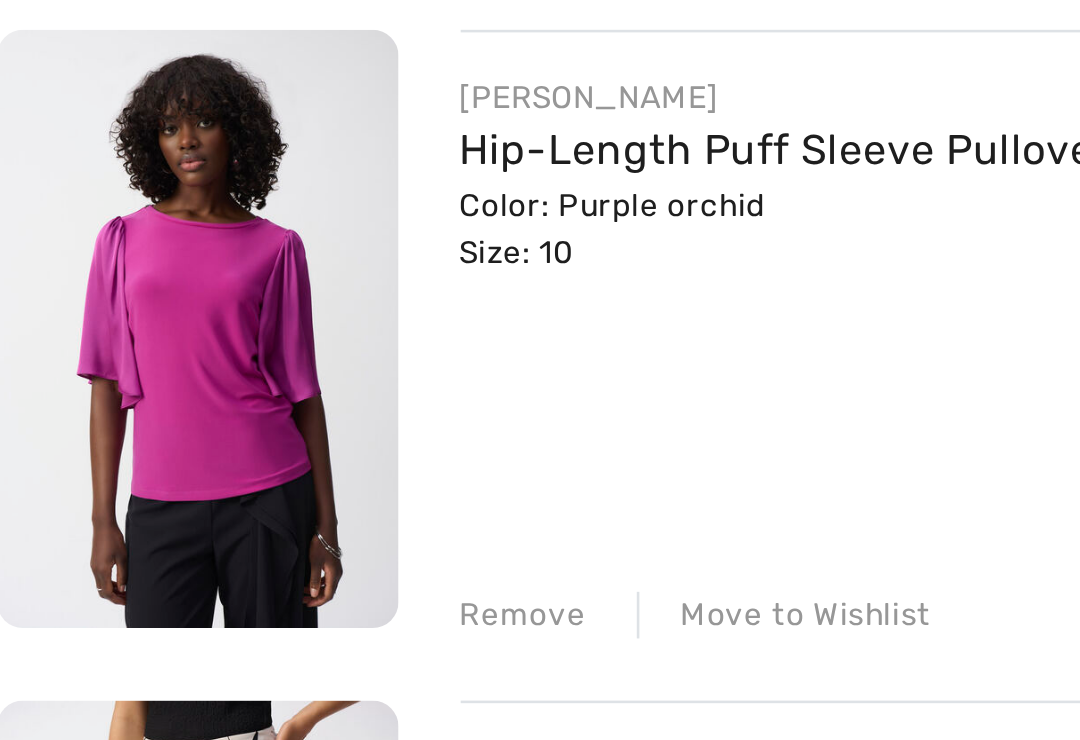 click on "JOSEPH RIBKOFF
Hip-Length Puff Sleeve Pullover Style 251164
Color: Purple orchid
Size: 10
Final Sale
CA$ 103
CA$ 159
CA$ 103
CA$ 159
Remove
Move to Wishlist" at bounding box center (411, 369) 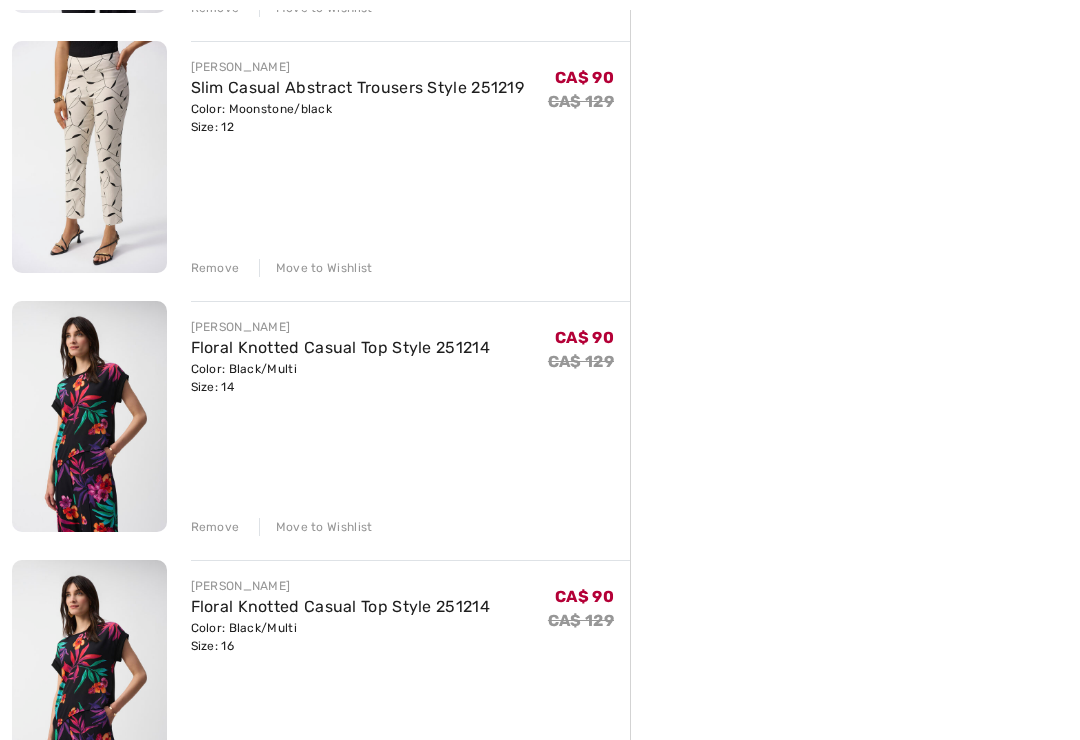 scroll, scrollTop: 3344, scrollLeft: 0, axis: vertical 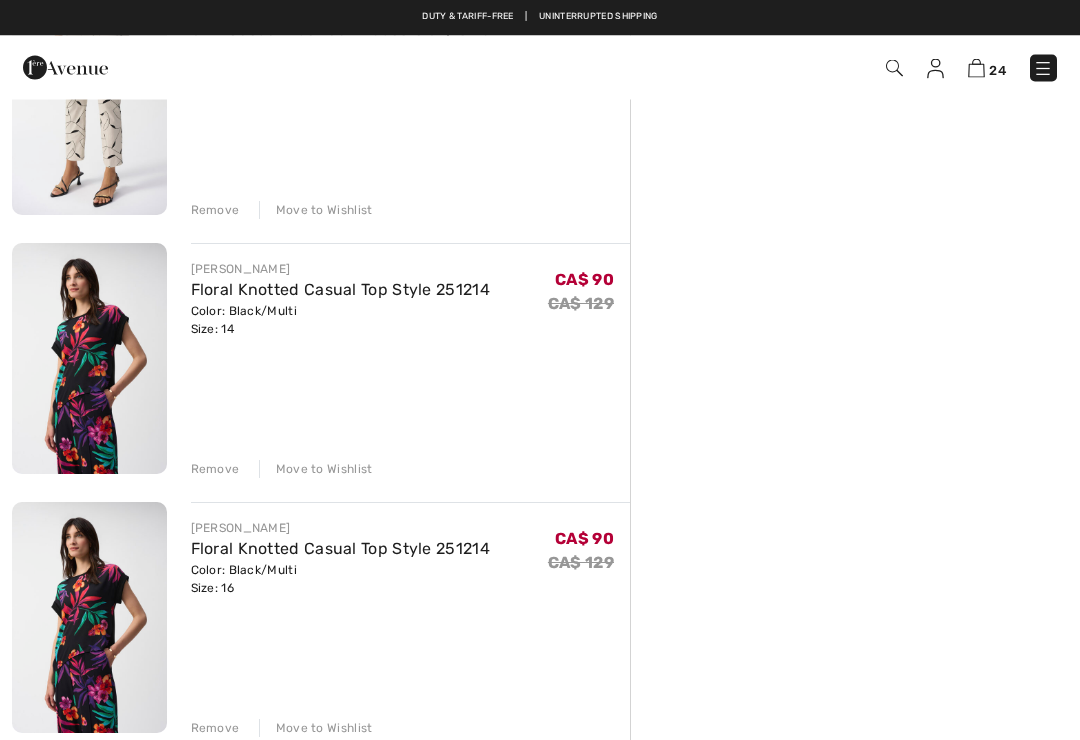 click on "Remove" at bounding box center (215, 729) 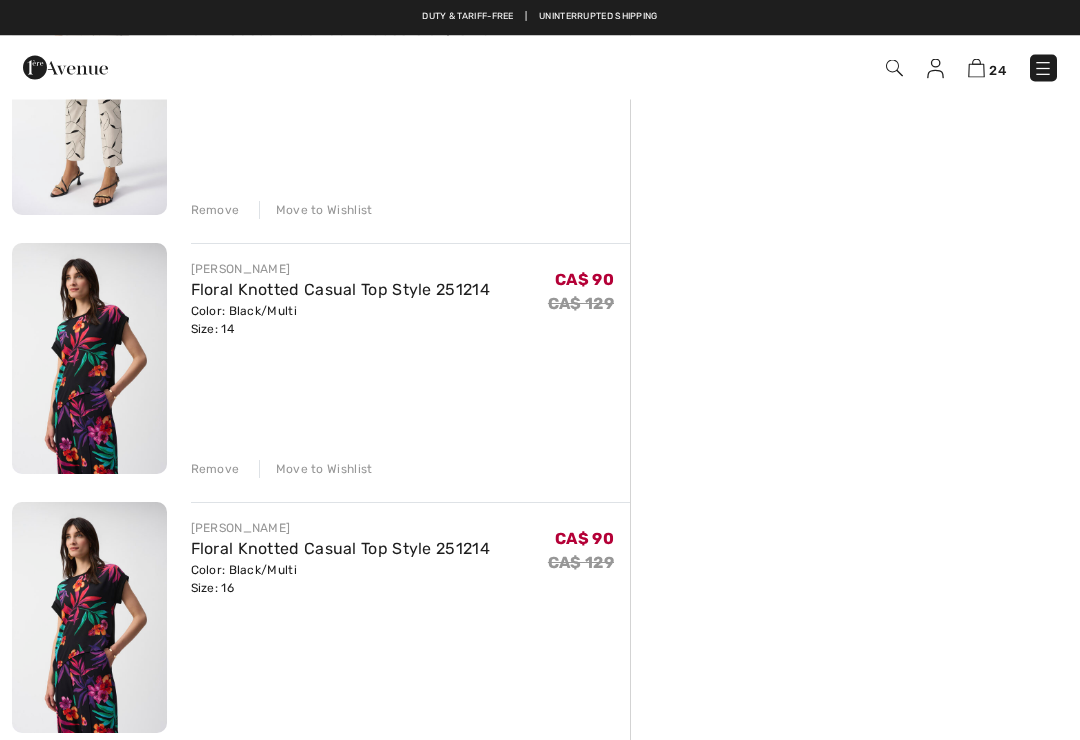 scroll, scrollTop: 3393, scrollLeft: 0, axis: vertical 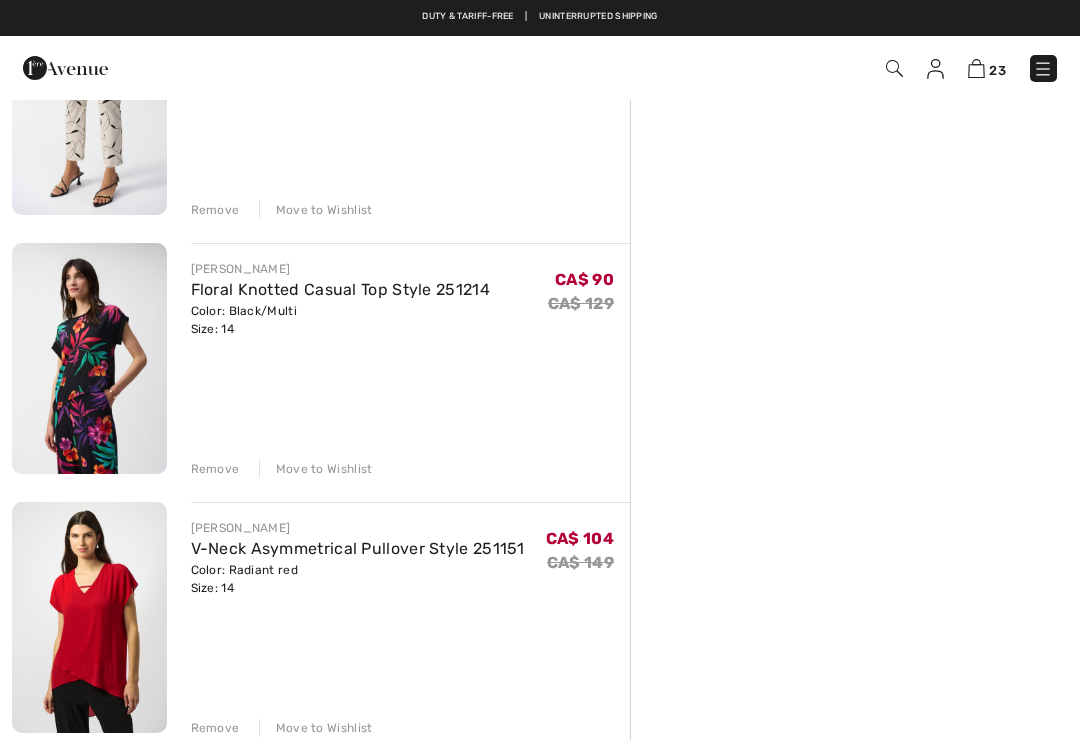 click on "Remove" at bounding box center (215, 469) 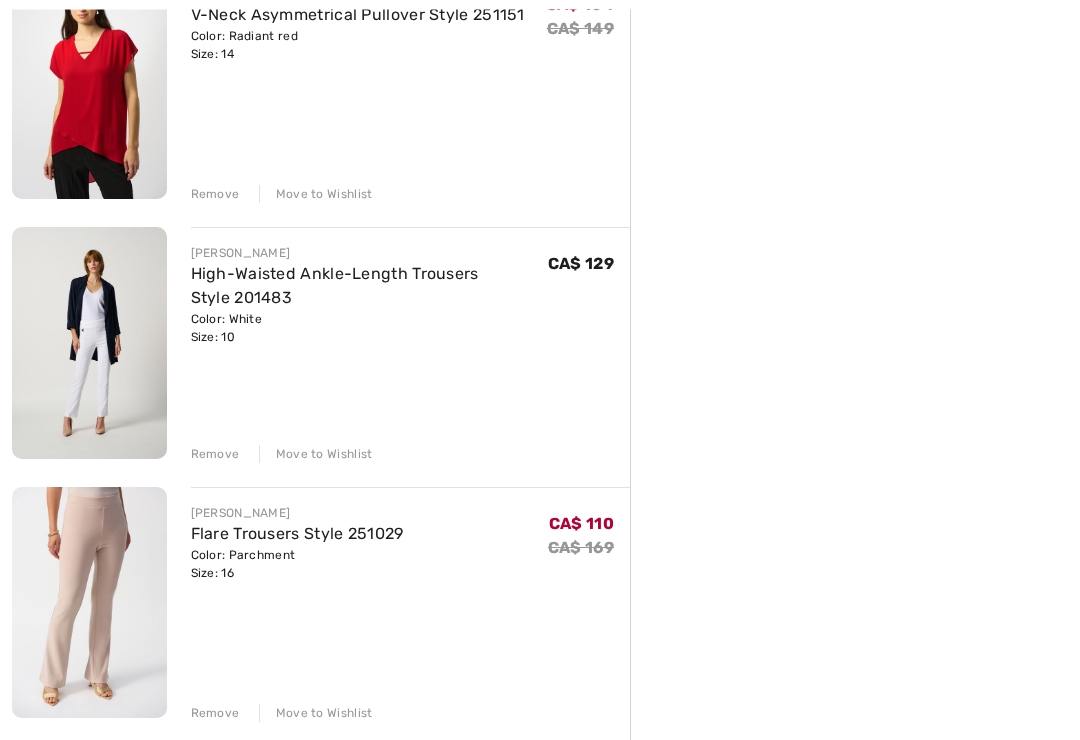 scroll, scrollTop: 3668, scrollLeft: 0, axis: vertical 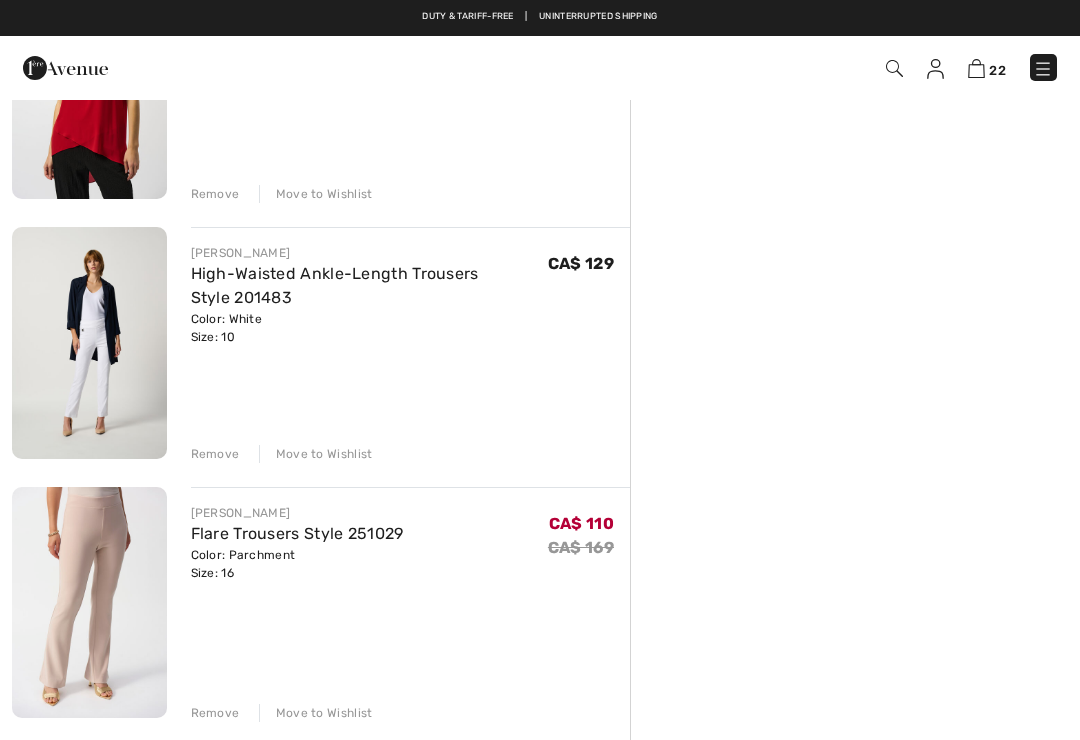click on "Remove" at bounding box center (215, 454) 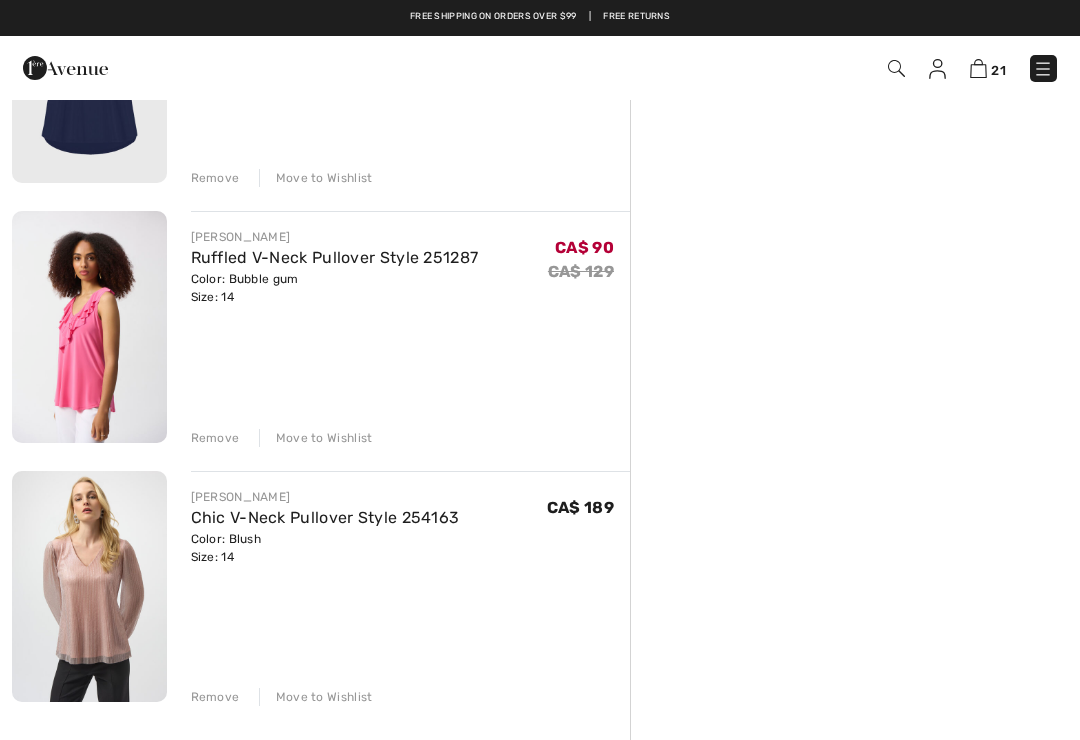 scroll, scrollTop: 4983, scrollLeft: 0, axis: vertical 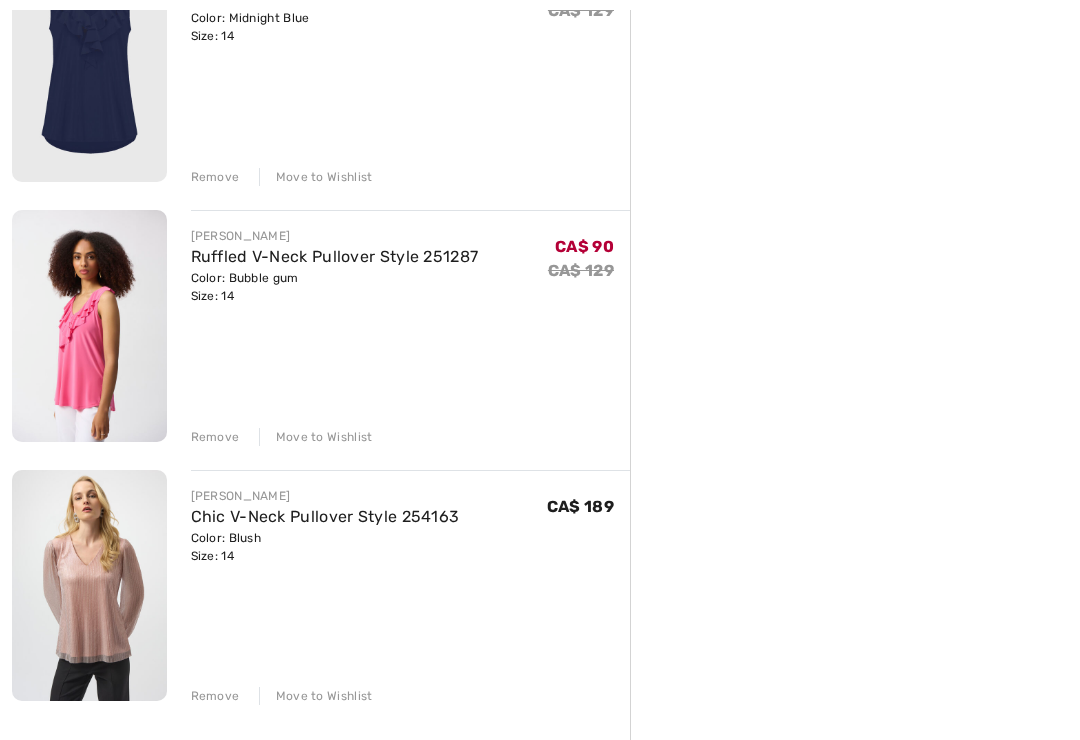 click on "Remove" at bounding box center [215, 696] 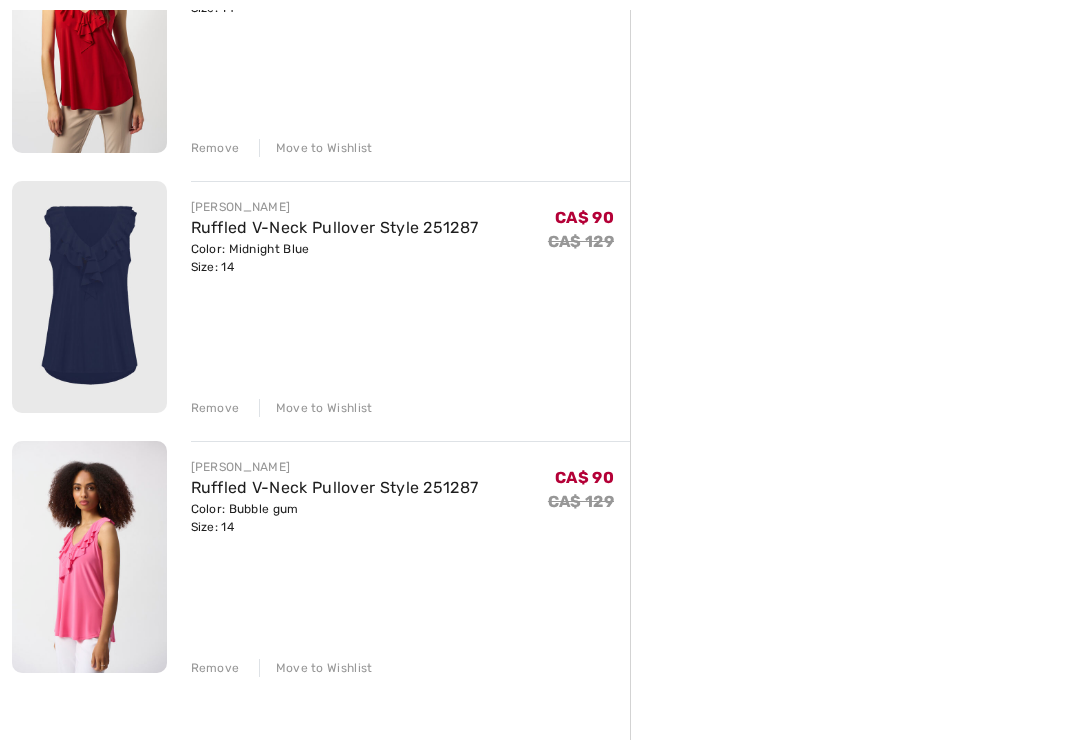 scroll, scrollTop: 4764, scrollLeft: 0, axis: vertical 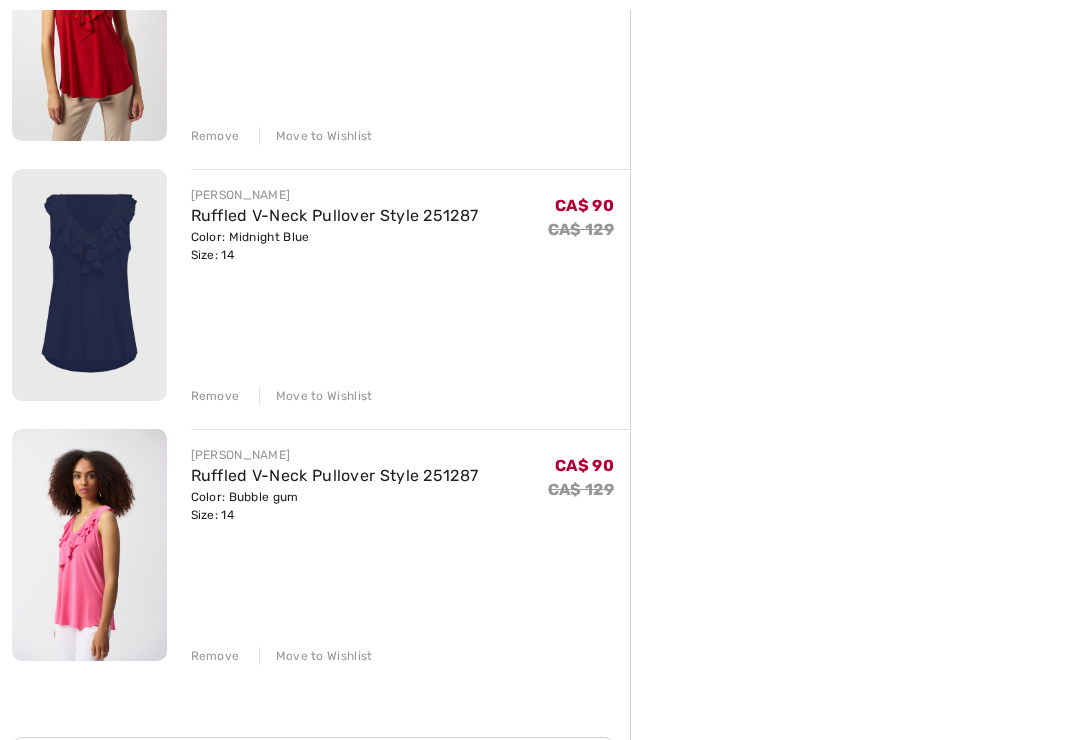 click on "Remove" at bounding box center [215, 656] 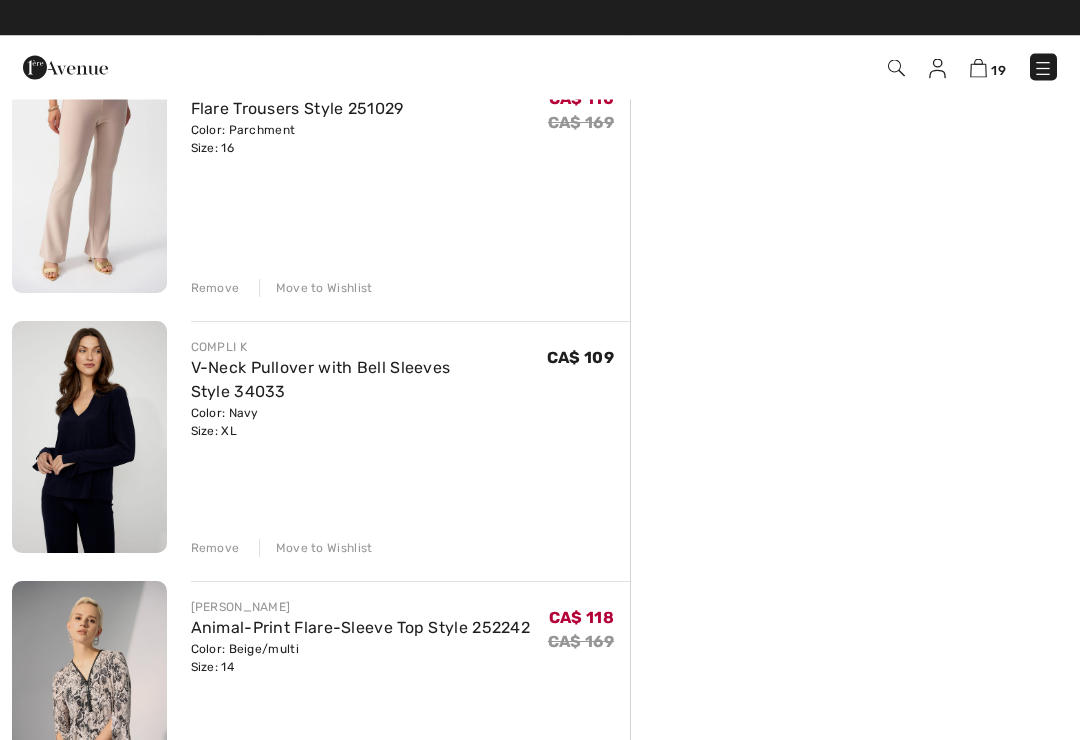 scroll, scrollTop: 3833, scrollLeft: 0, axis: vertical 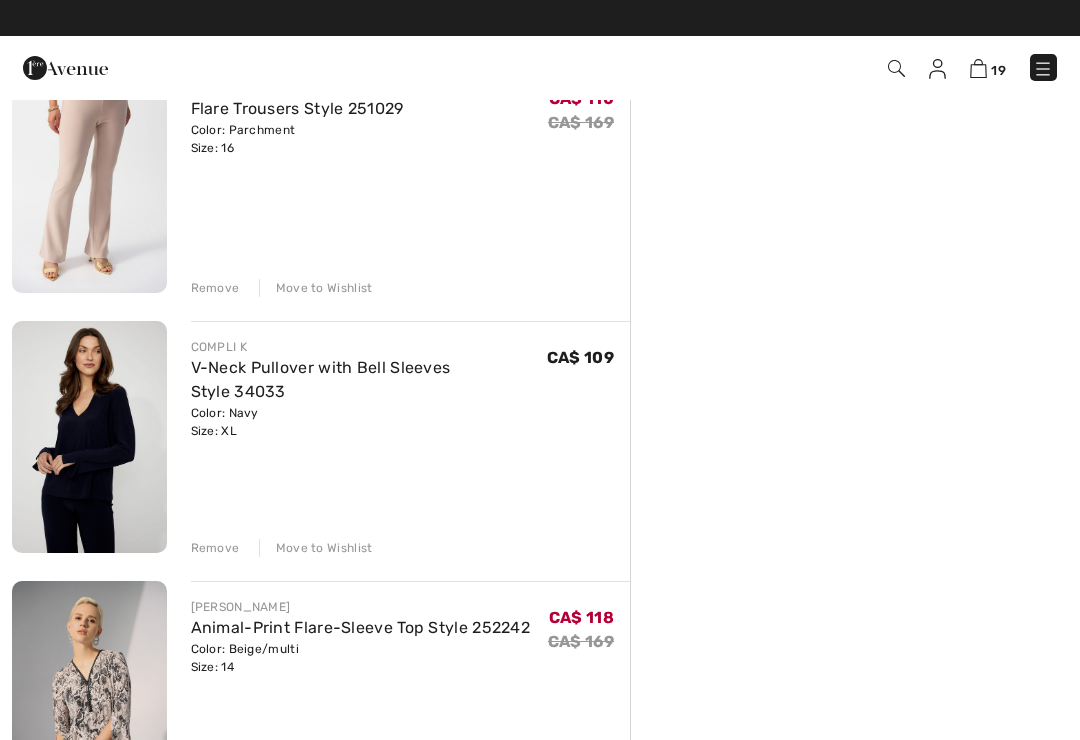 click at bounding box center (89, 437) 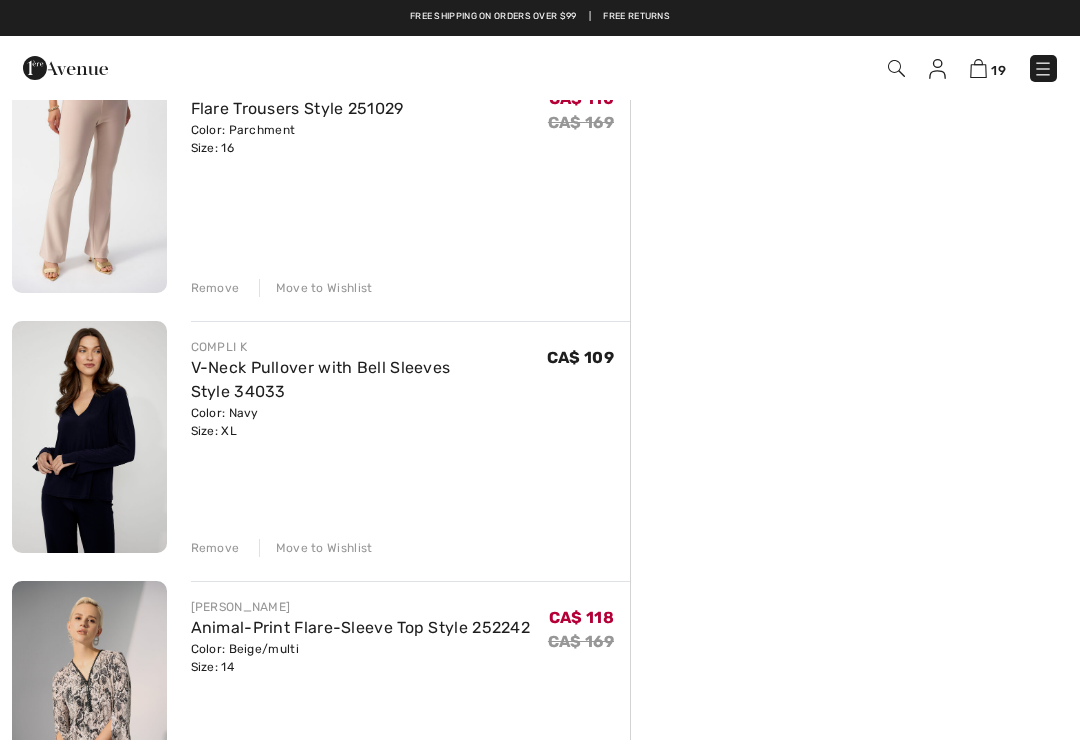 click at bounding box center [89, 437] 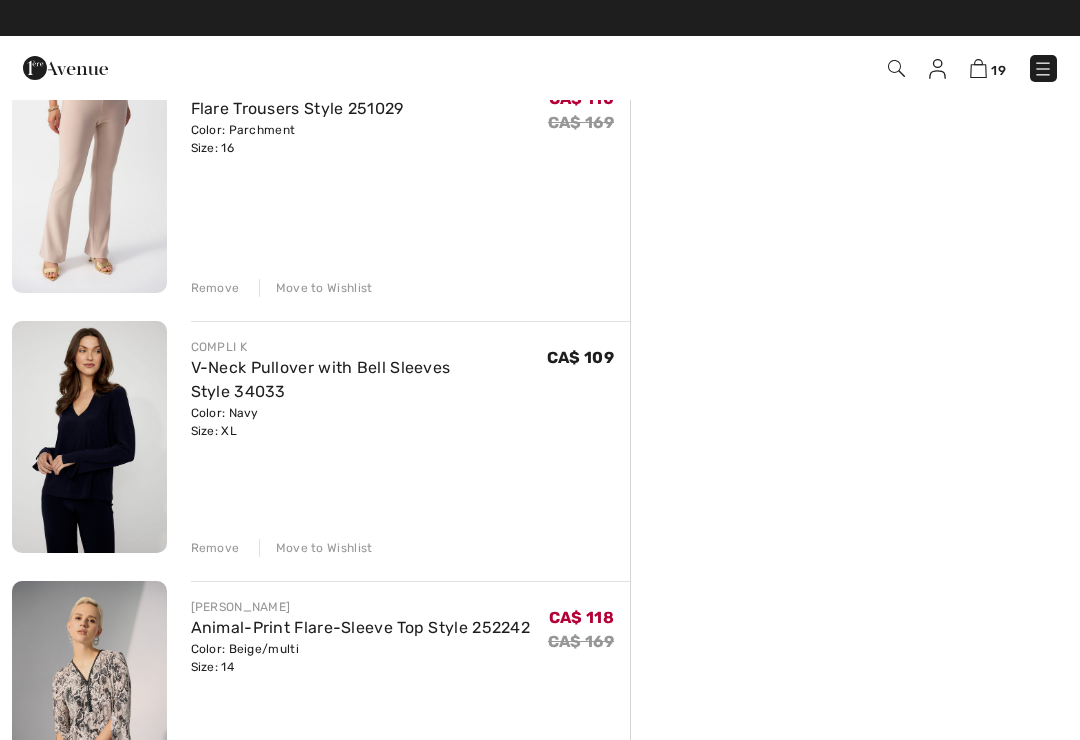 click at bounding box center [89, 437] 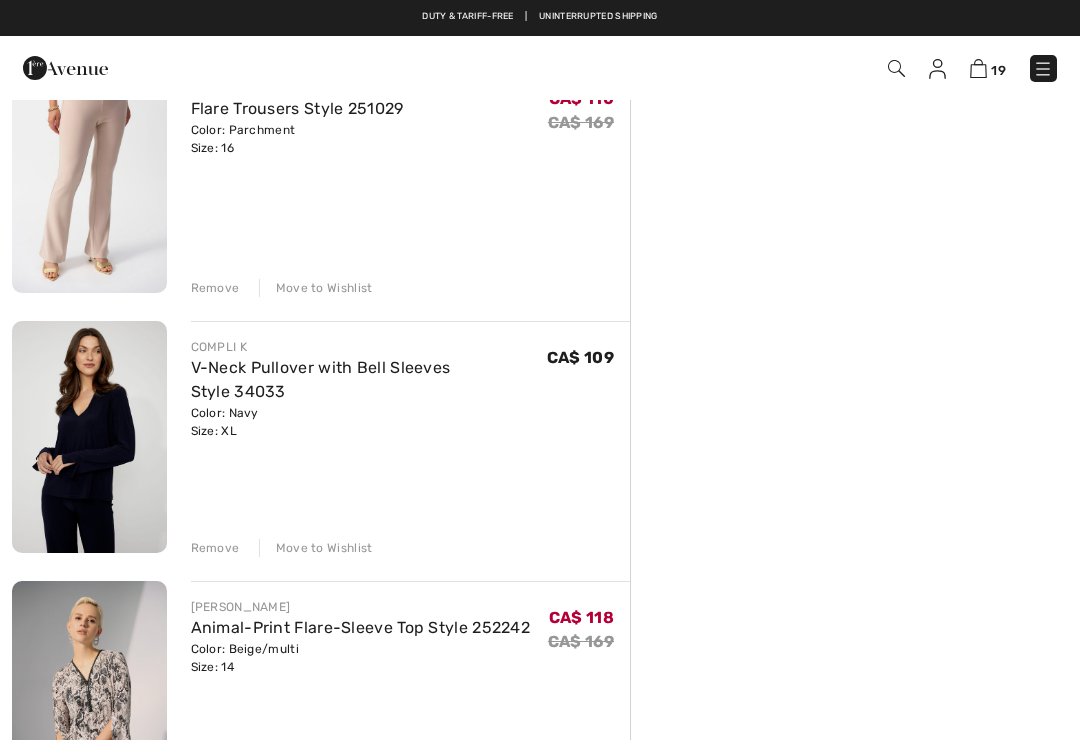 click on "V-Neck Pullover with Bell Sleeves Style 34033" at bounding box center (321, 379) 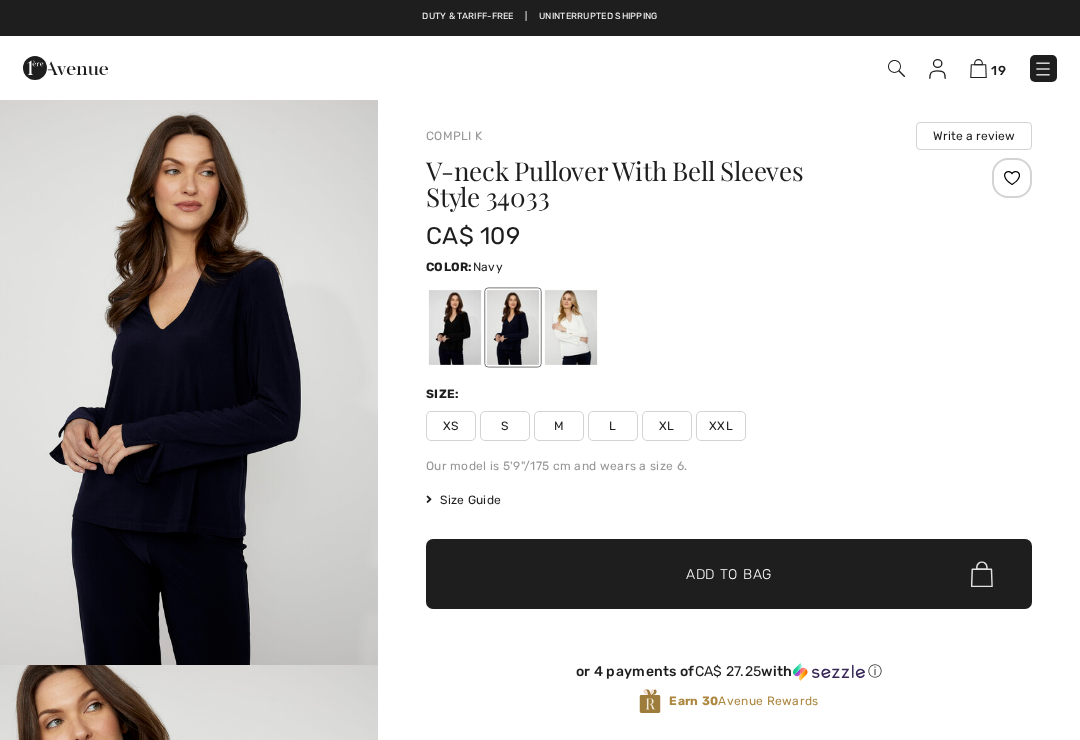 scroll, scrollTop: 0, scrollLeft: 0, axis: both 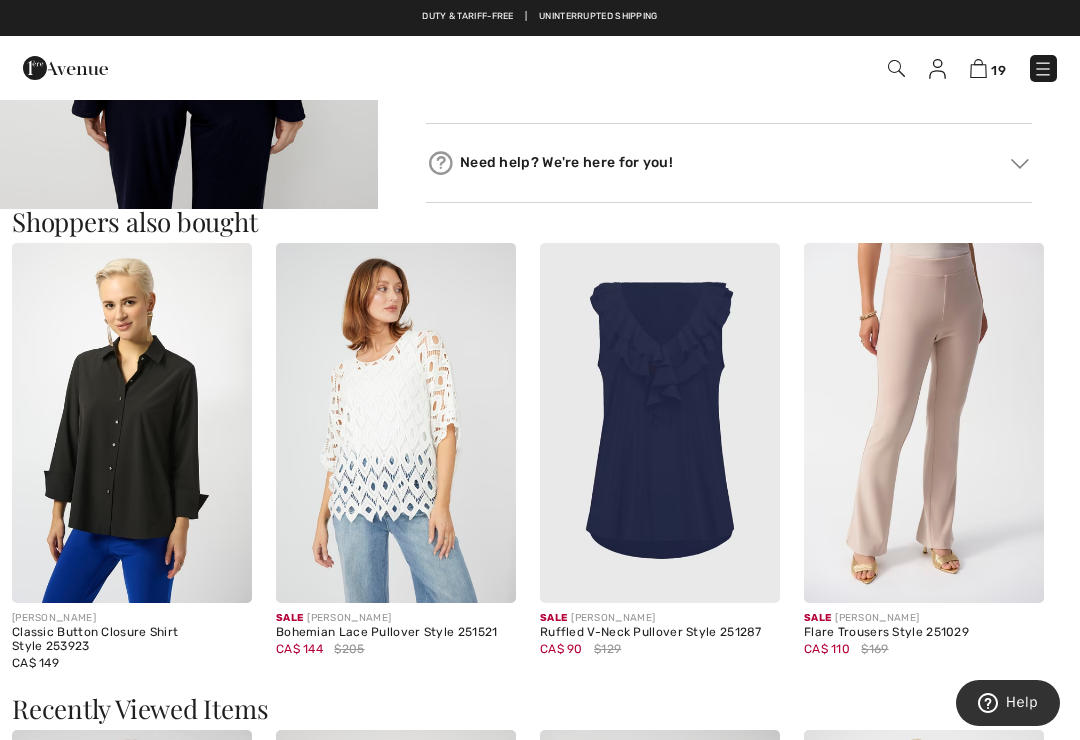 click at bounding box center (978, 68) 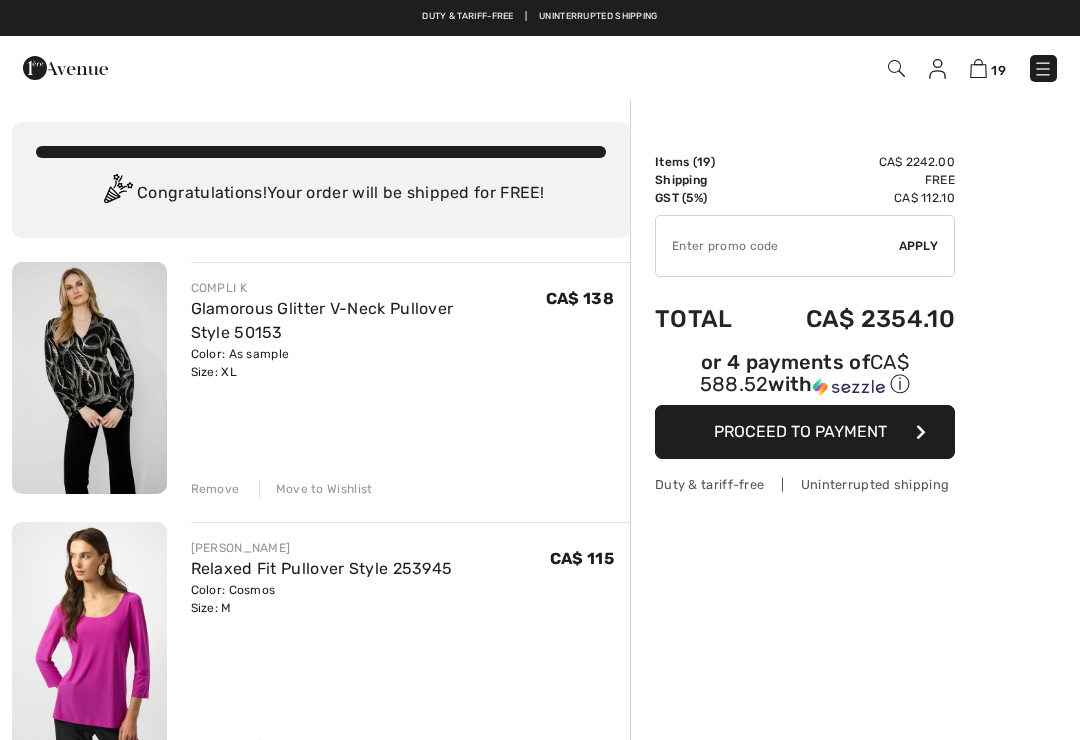 scroll, scrollTop: 0, scrollLeft: 0, axis: both 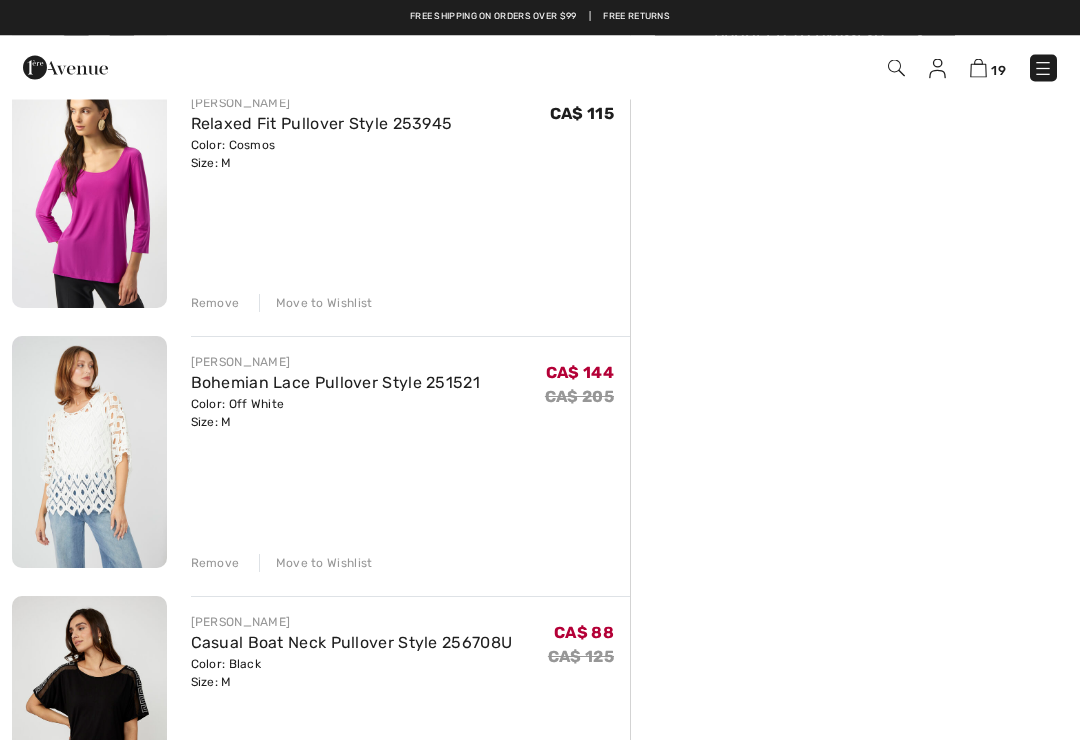click on "Remove" at bounding box center [215, 564] 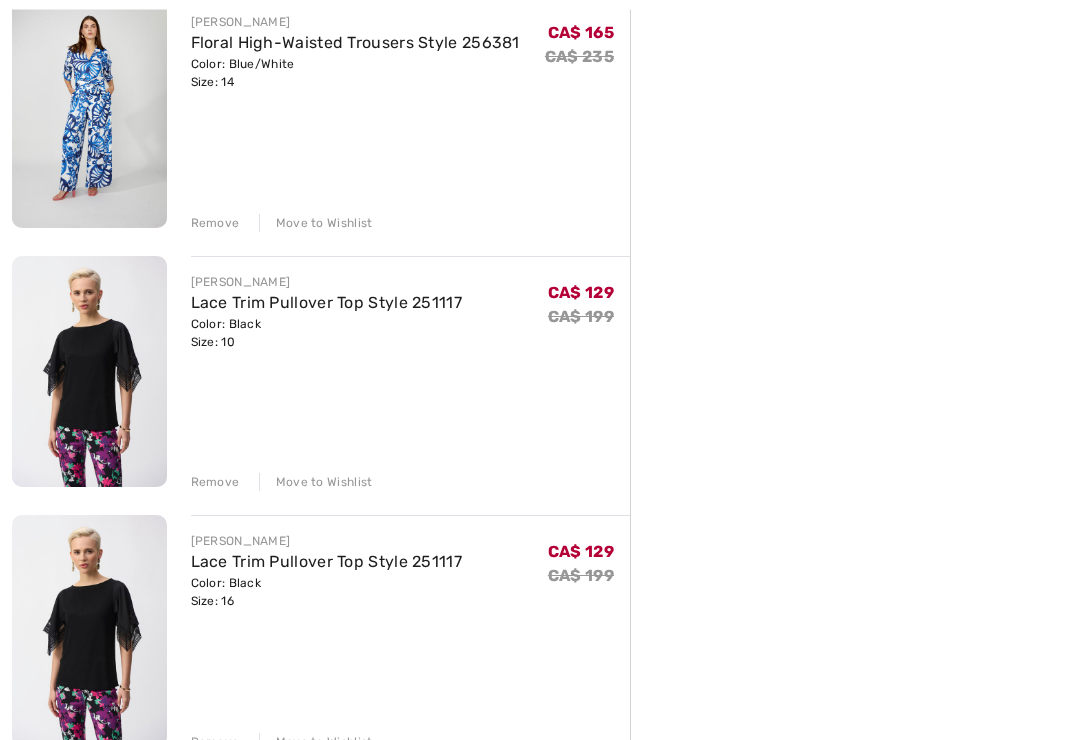 scroll, scrollTop: 1304, scrollLeft: 0, axis: vertical 